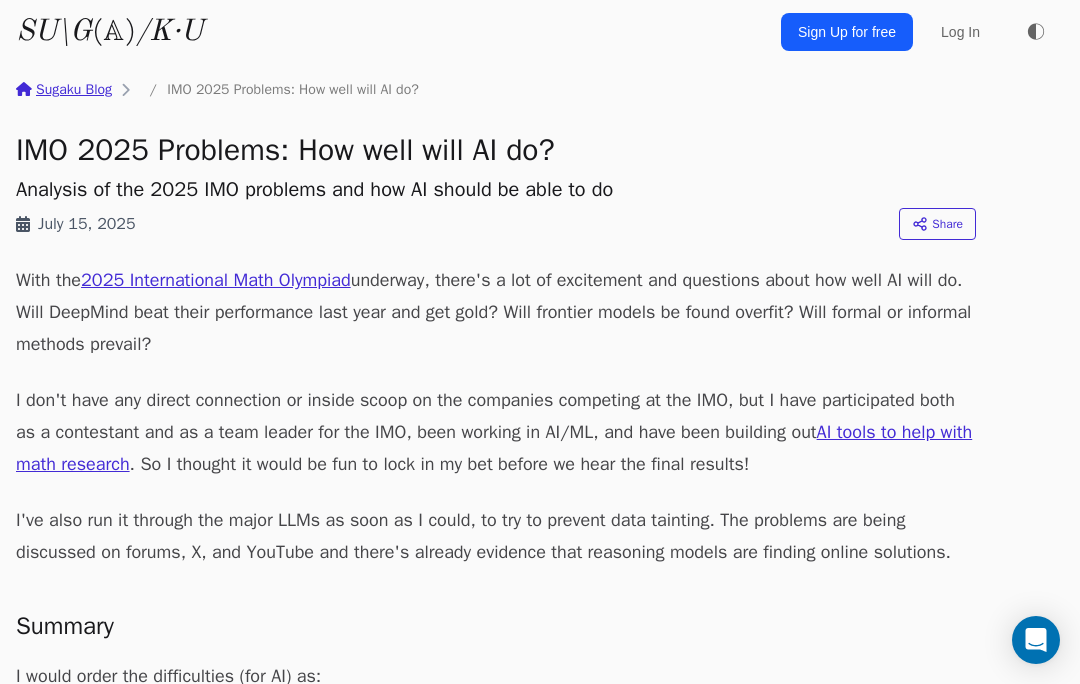 scroll, scrollTop: 126, scrollLeft: 0, axis: vertical 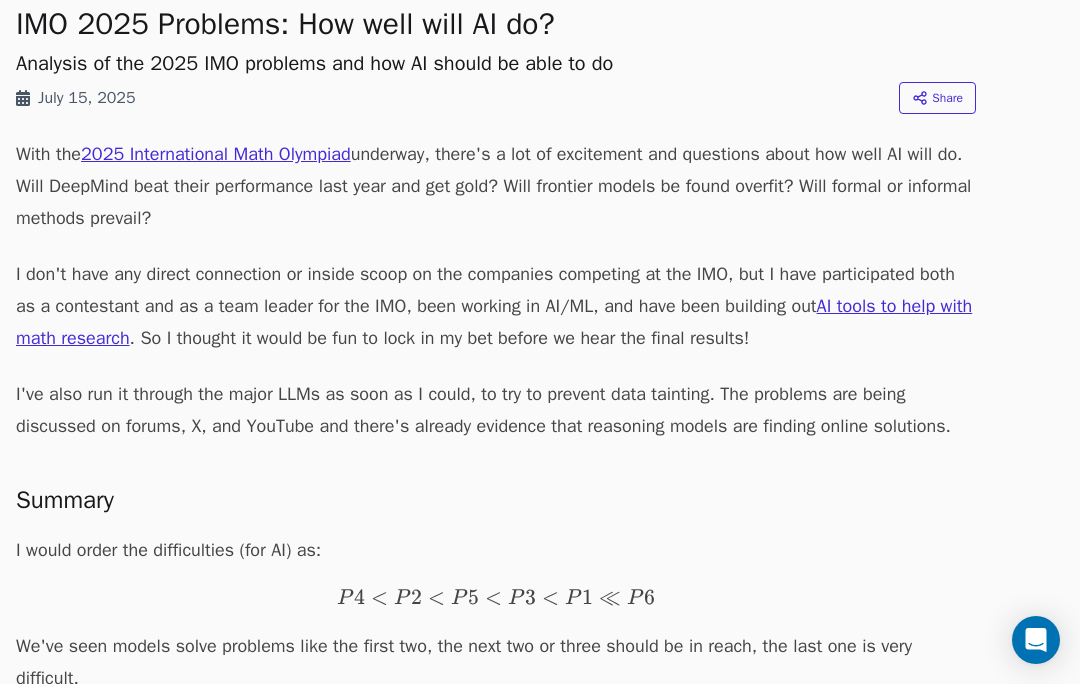 click on "AI tools to help with math research" at bounding box center [494, 322] 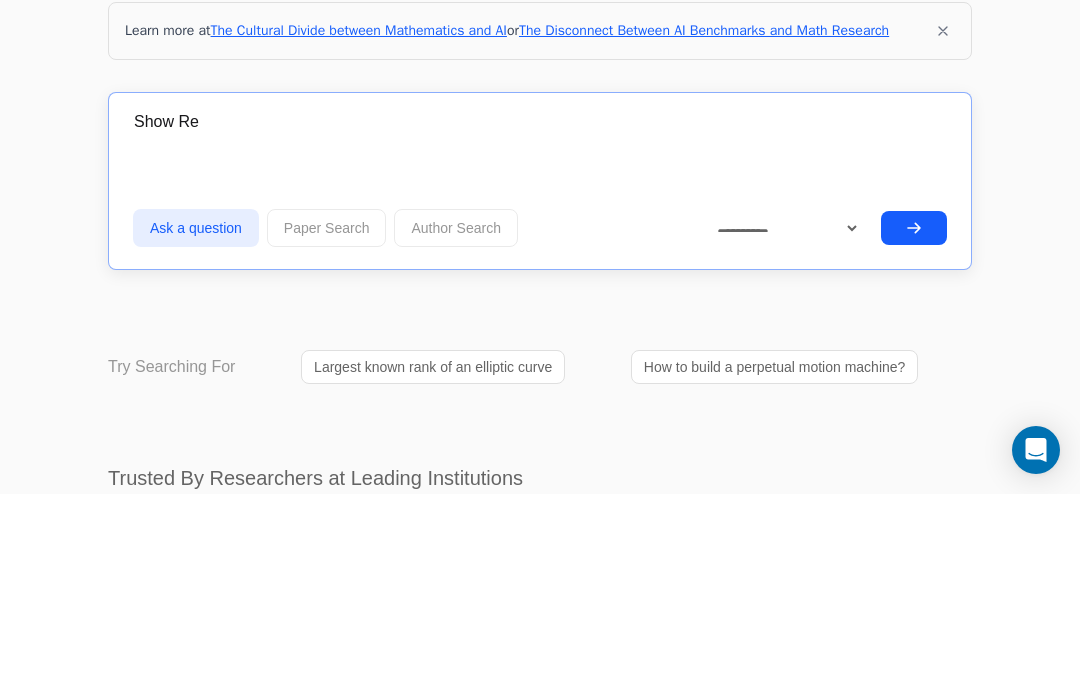 scroll, scrollTop: 190, scrollLeft: 0, axis: vertical 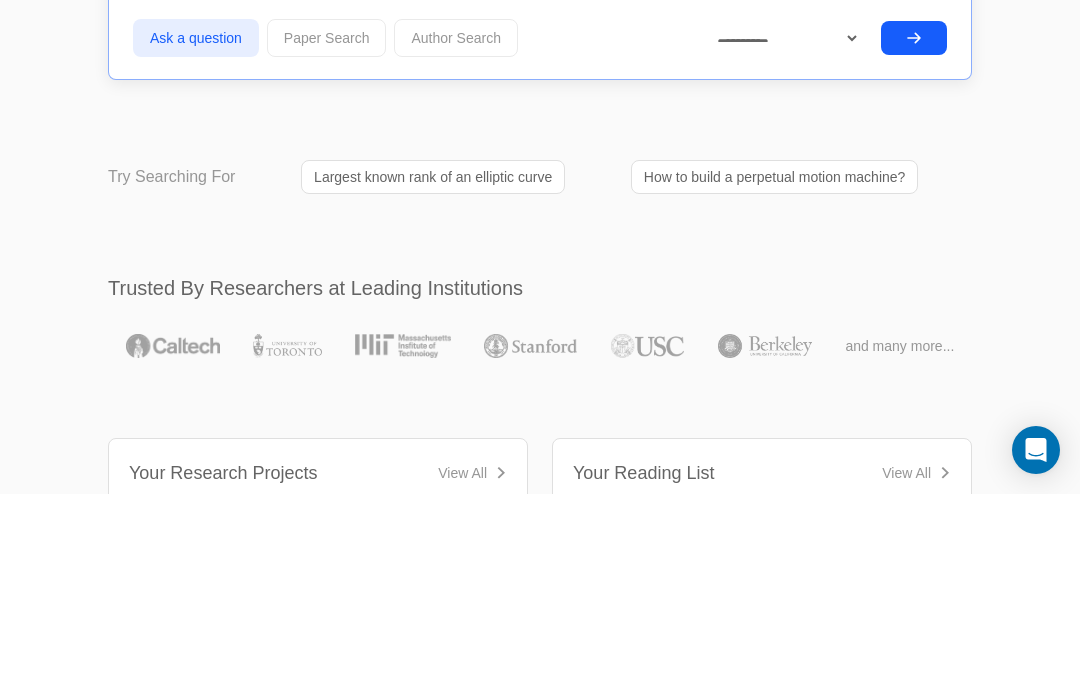 click 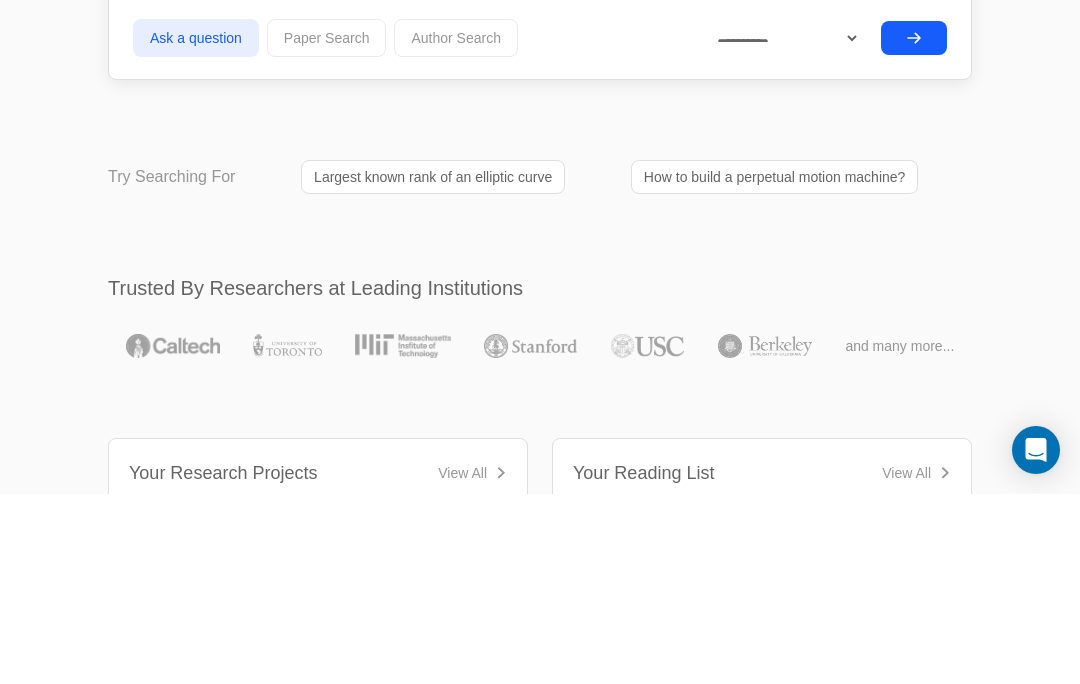 scroll, scrollTop: 190, scrollLeft: 0, axis: vertical 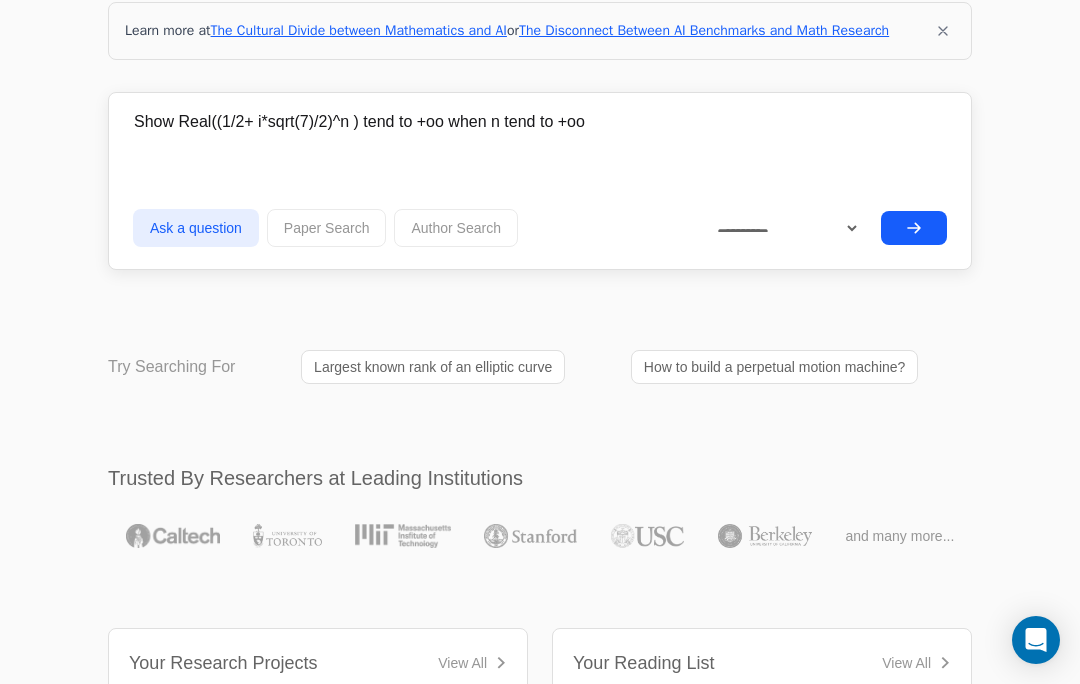 click on "Show Real((1/2+ i*sqrt(7)/2)^n ) tend to +oo when n tend to +oo" at bounding box center [540, 122] 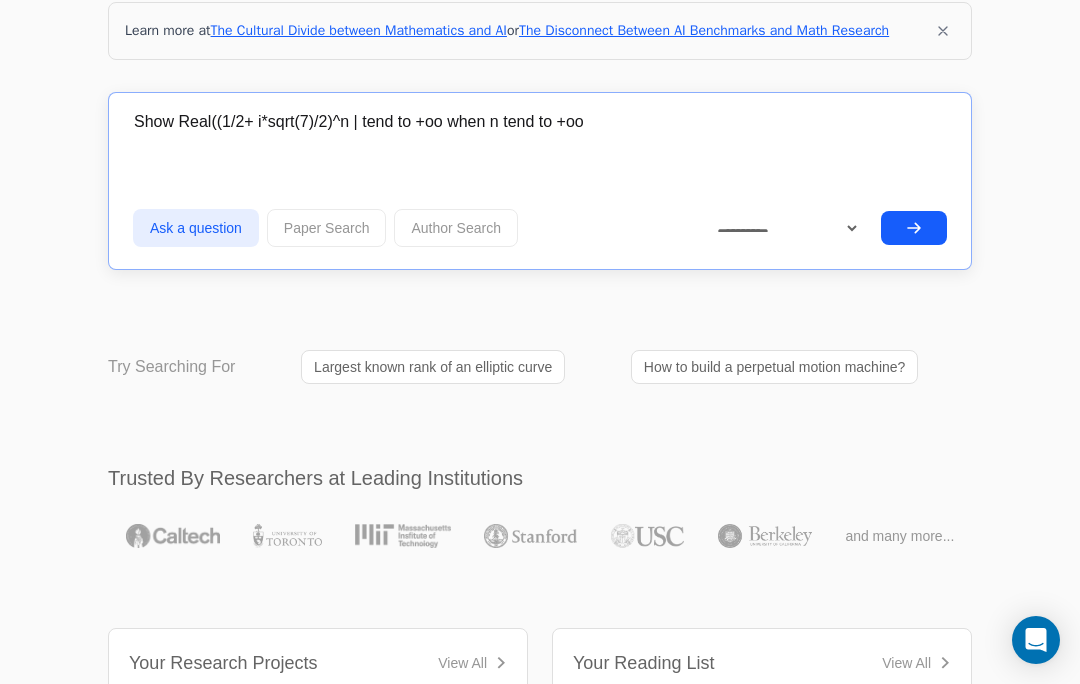 click on "Show Real((1/2+ i*sqrt(7)/2)^n | tend to +oo when n tend to +oo" at bounding box center (540, 122) 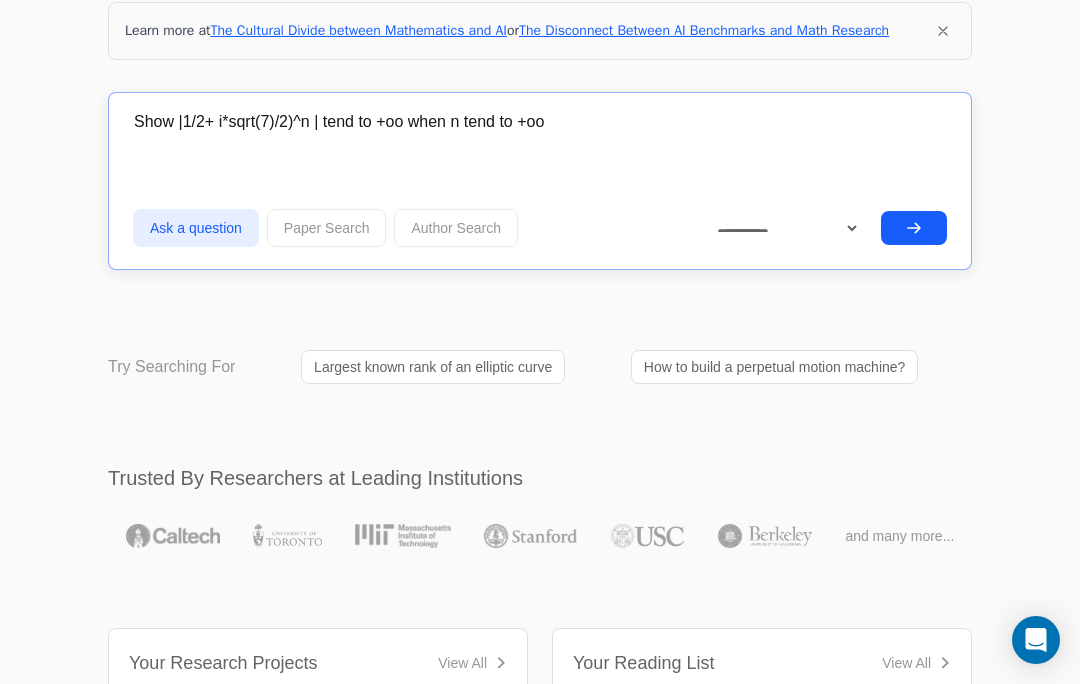 type on "Show |([NUMBER]/[NUMBER]+ i*[NUMBER]/[NUMBER])^n | tend to +[infty] when n tend to +[infty]" 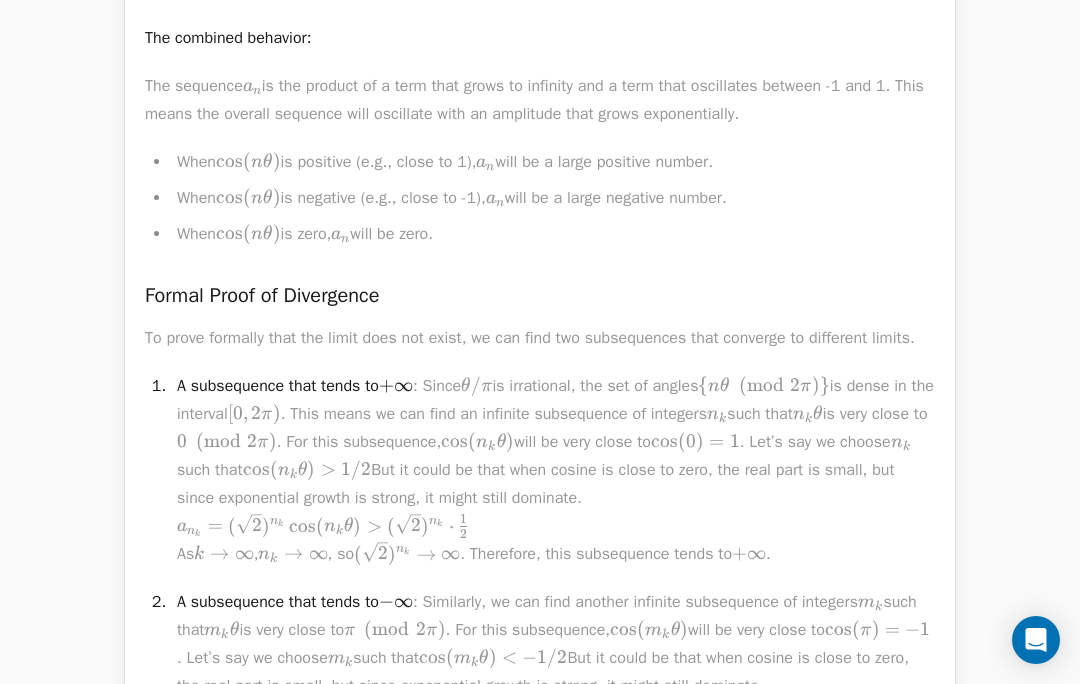 scroll, scrollTop: 8342, scrollLeft: 0, axis: vertical 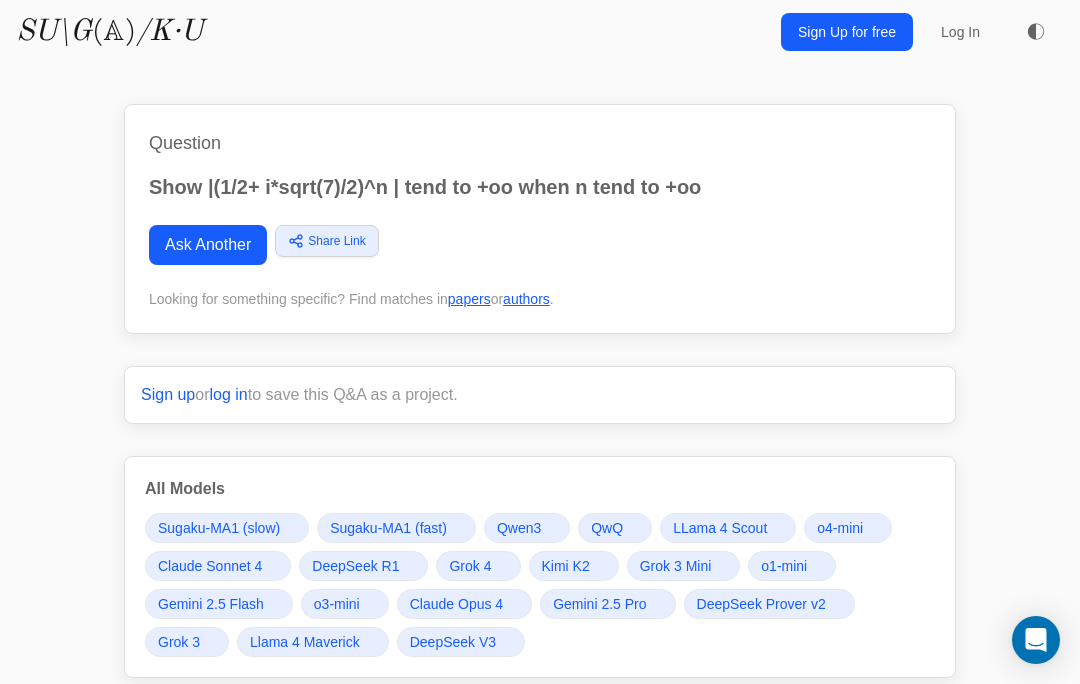 click on "Ask Another" at bounding box center [208, 245] 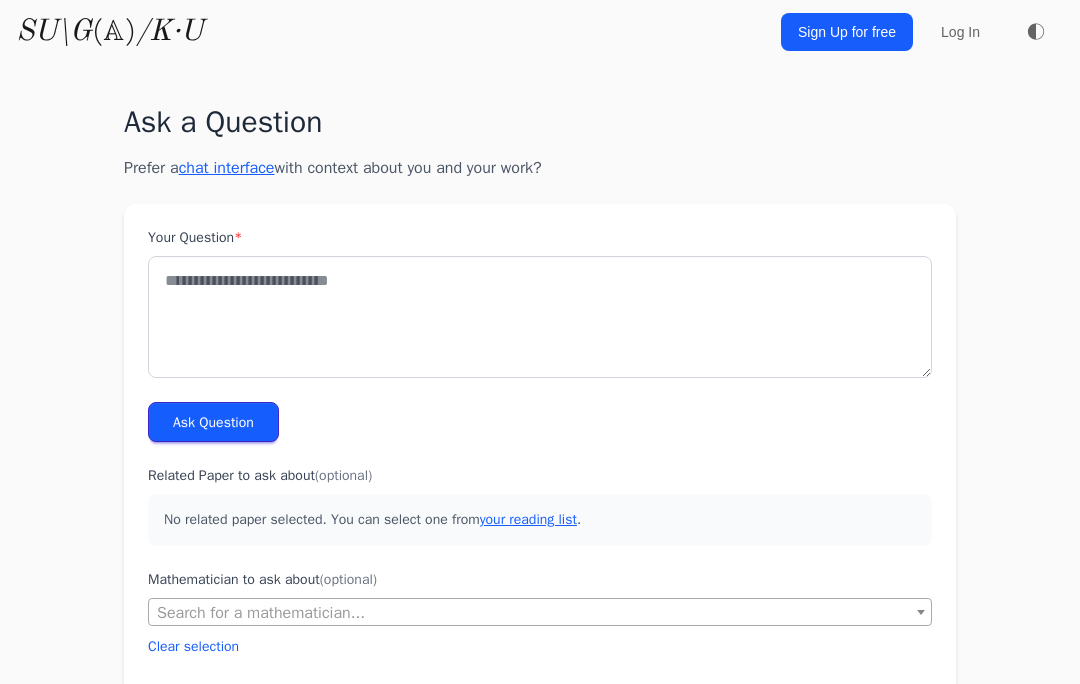 scroll, scrollTop: 0, scrollLeft: 0, axis: both 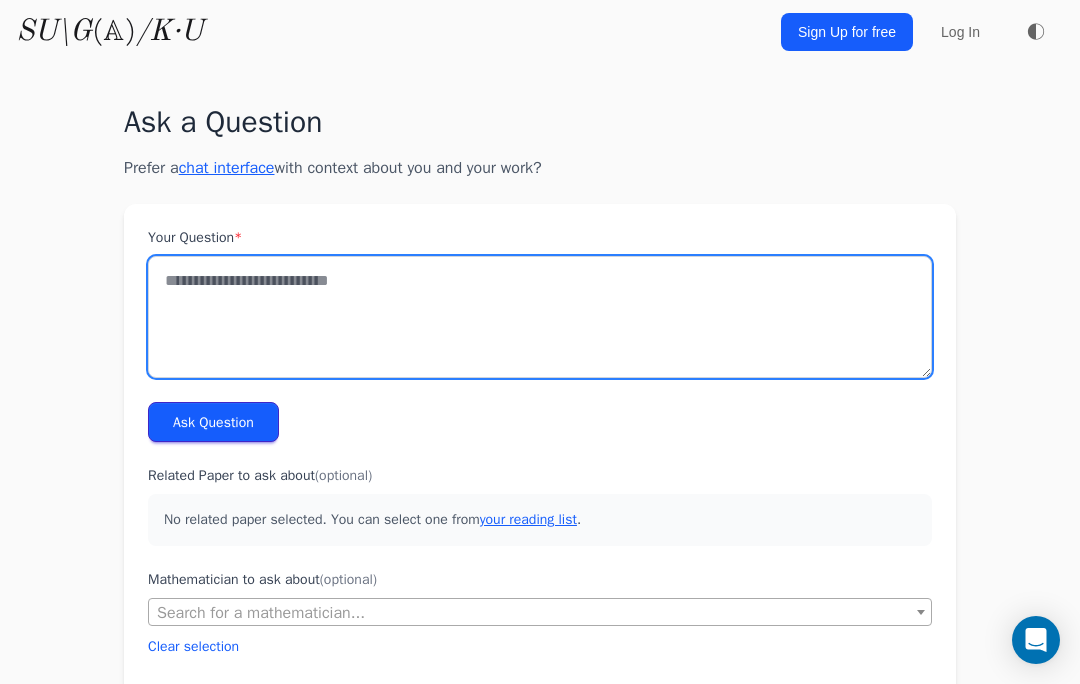click on "Your Question  *" at bounding box center [540, 317] 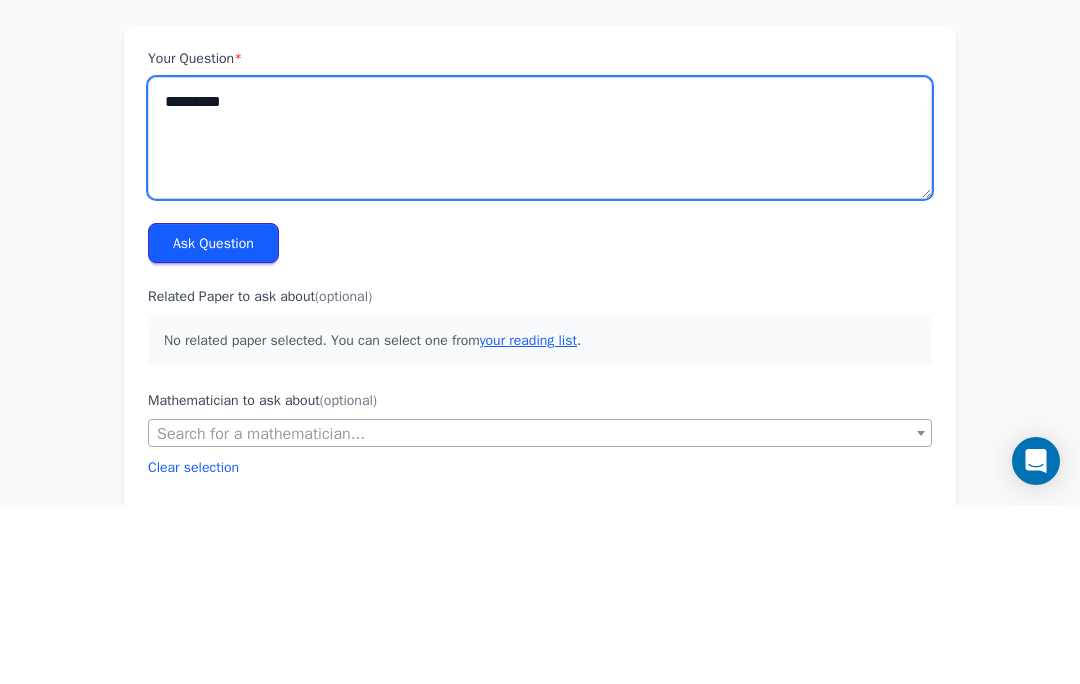 scroll, scrollTop: 179, scrollLeft: 0, axis: vertical 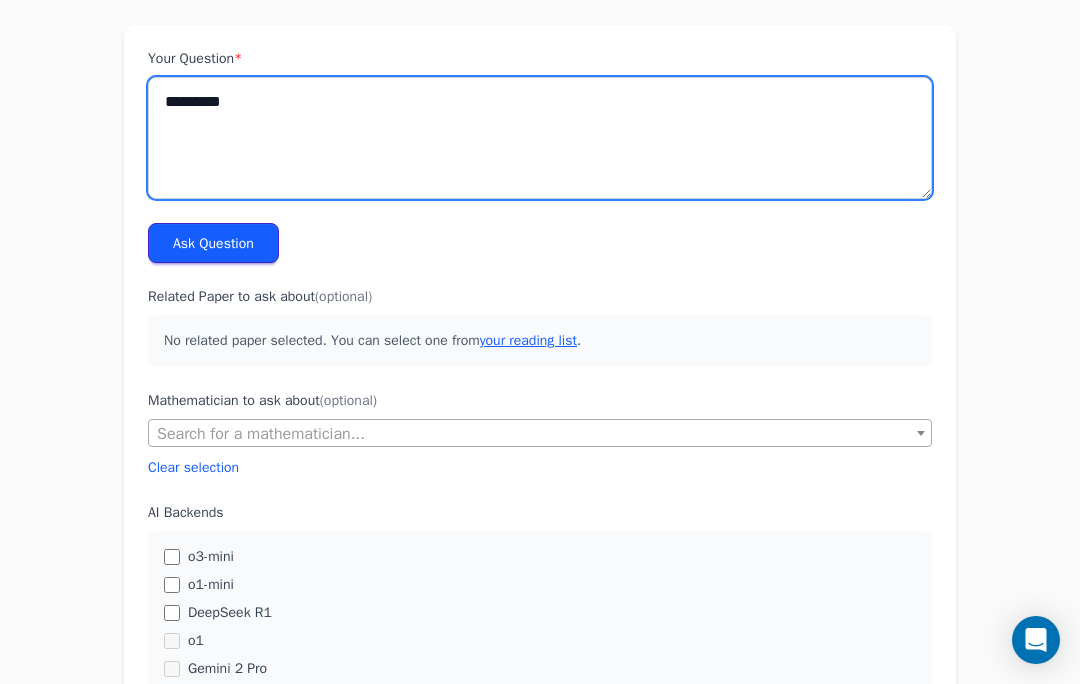 click on "********" at bounding box center [540, 138] 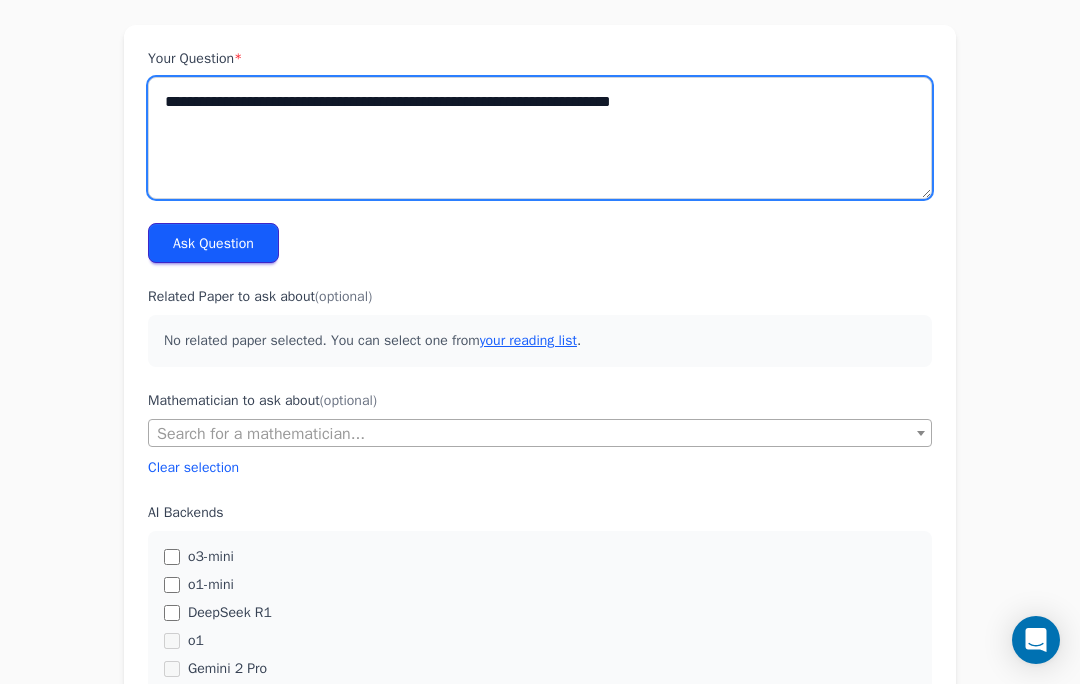 type on "**********" 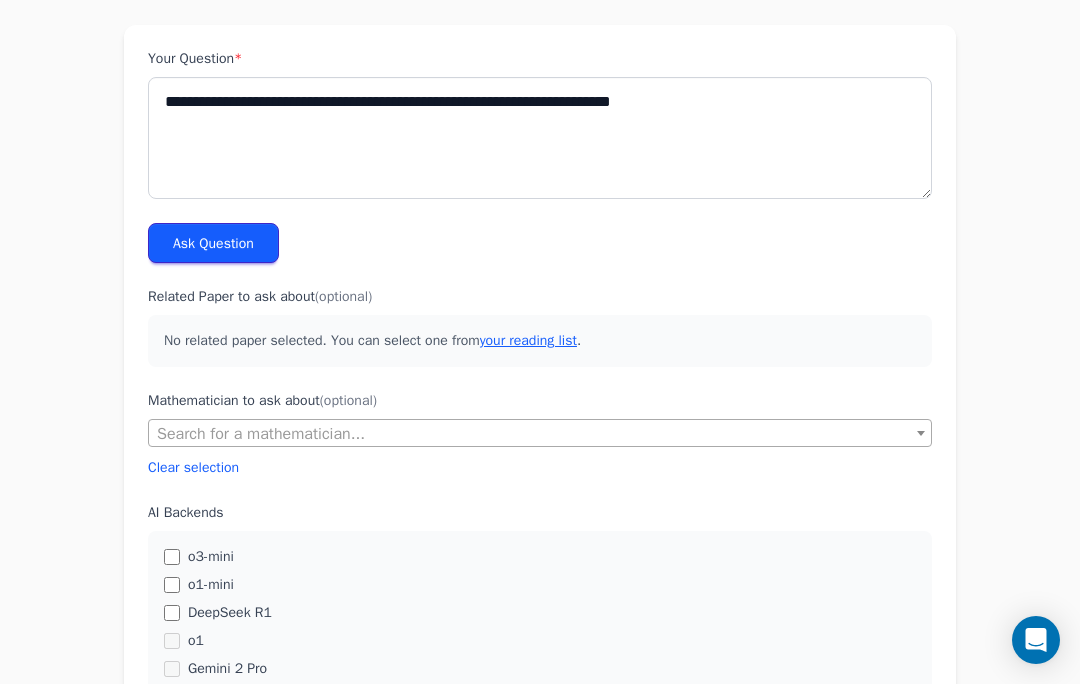 click on "Ask Question" at bounding box center [213, 243] 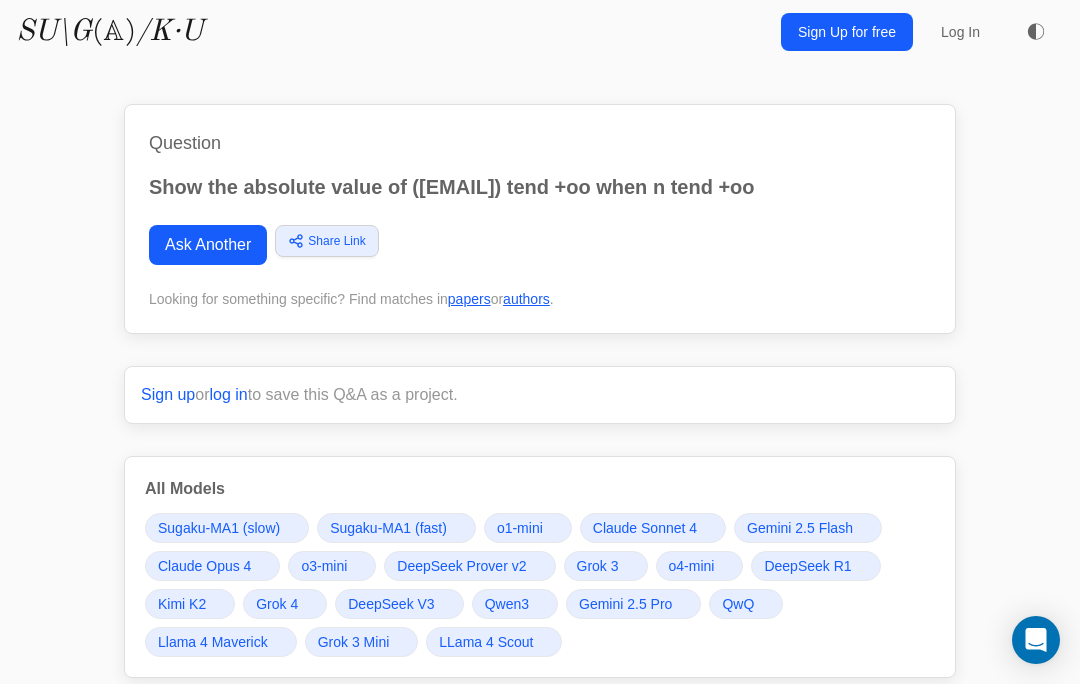 scroll, scrollTop: 0, scrollLeft: 0, axis: both 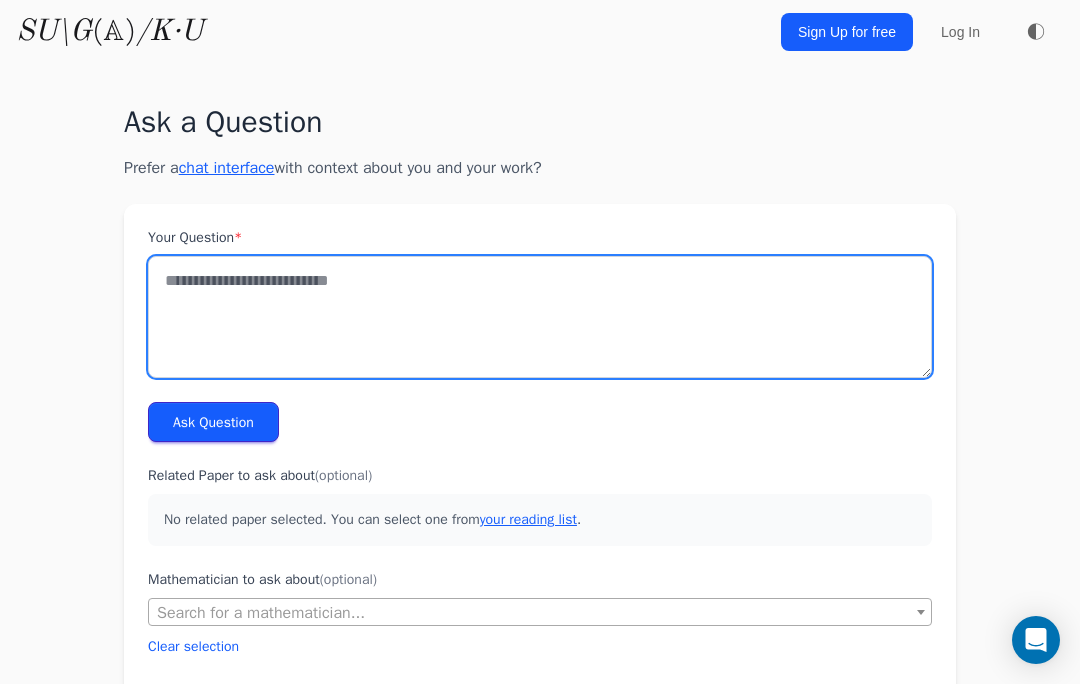 click on "Your Question  *" at bounding box center [540, 317] 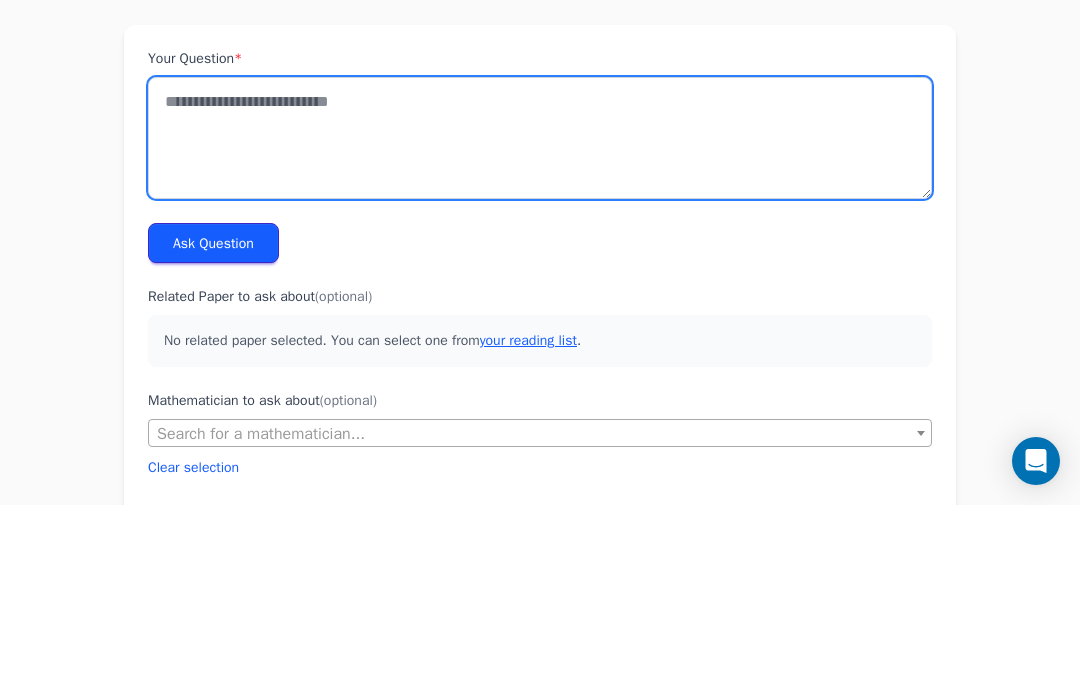 scroll, scrollTop: 179, scrollLeft: 0, axis: vertical 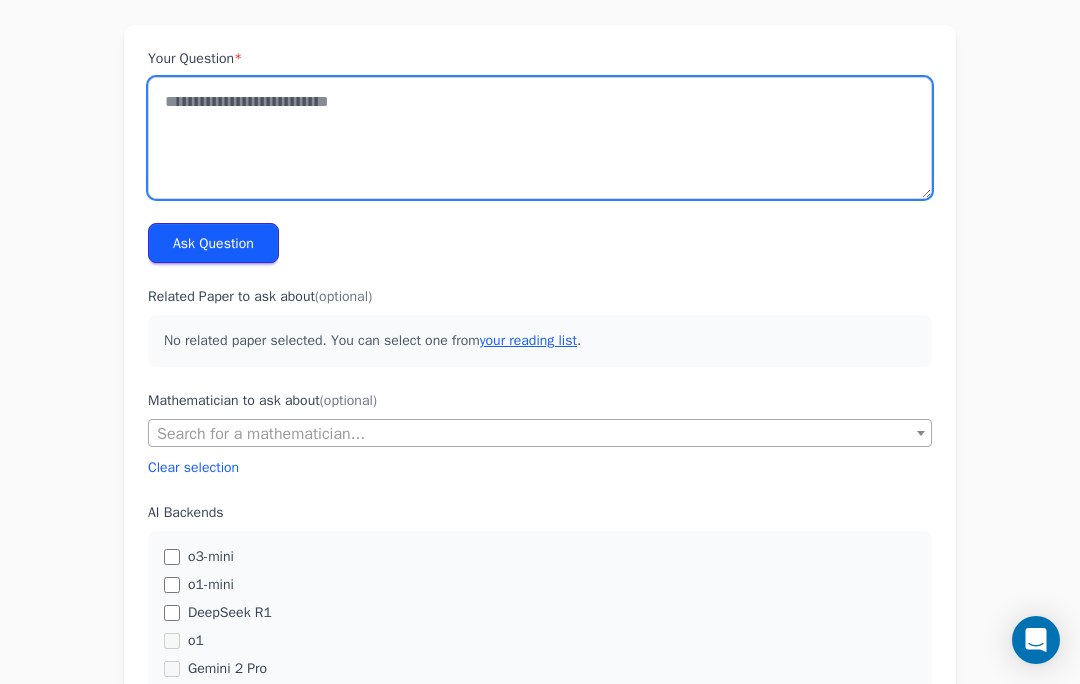 click on "Your Question  *" at bounding box center [540, 138] 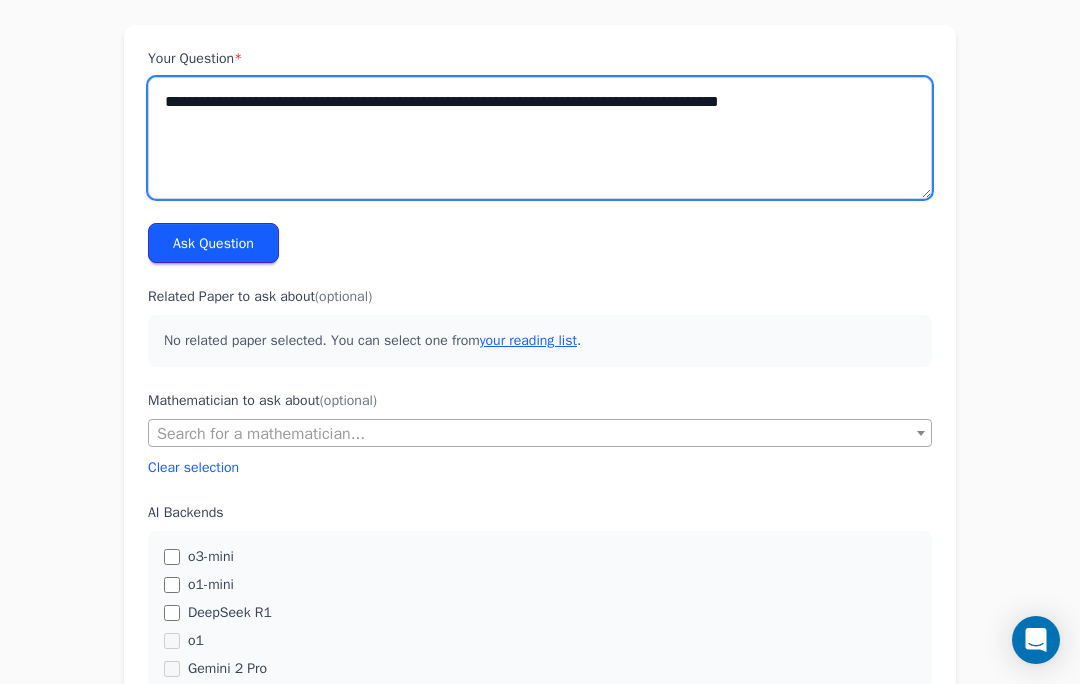 type on "**********" 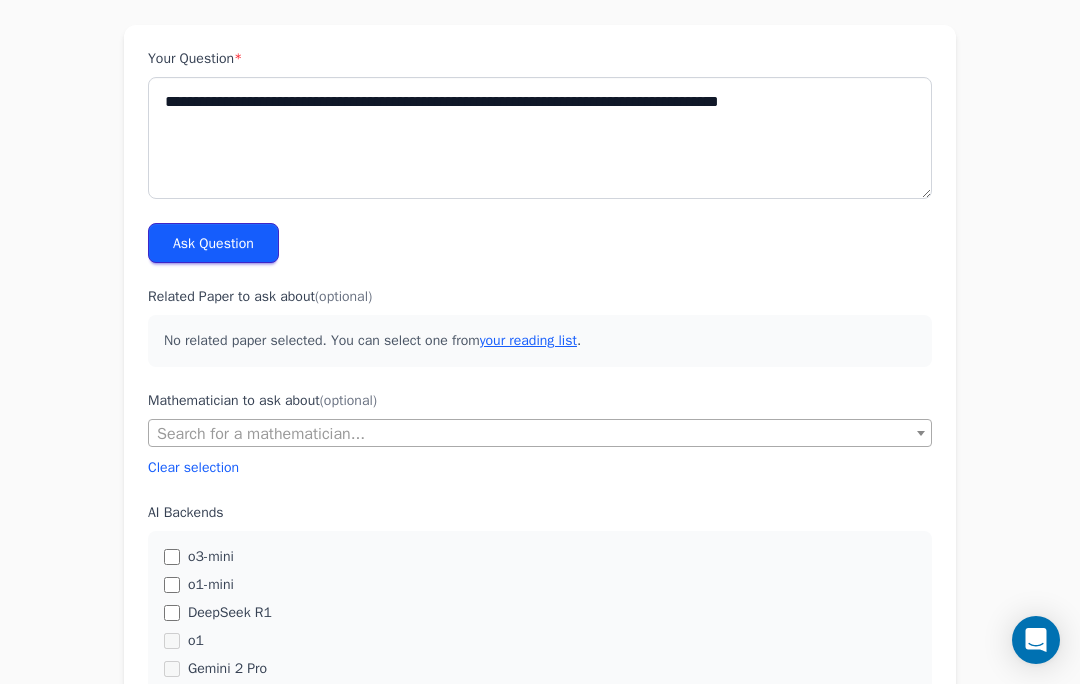 click on "Ask Question" at bounding box center (213, 243) 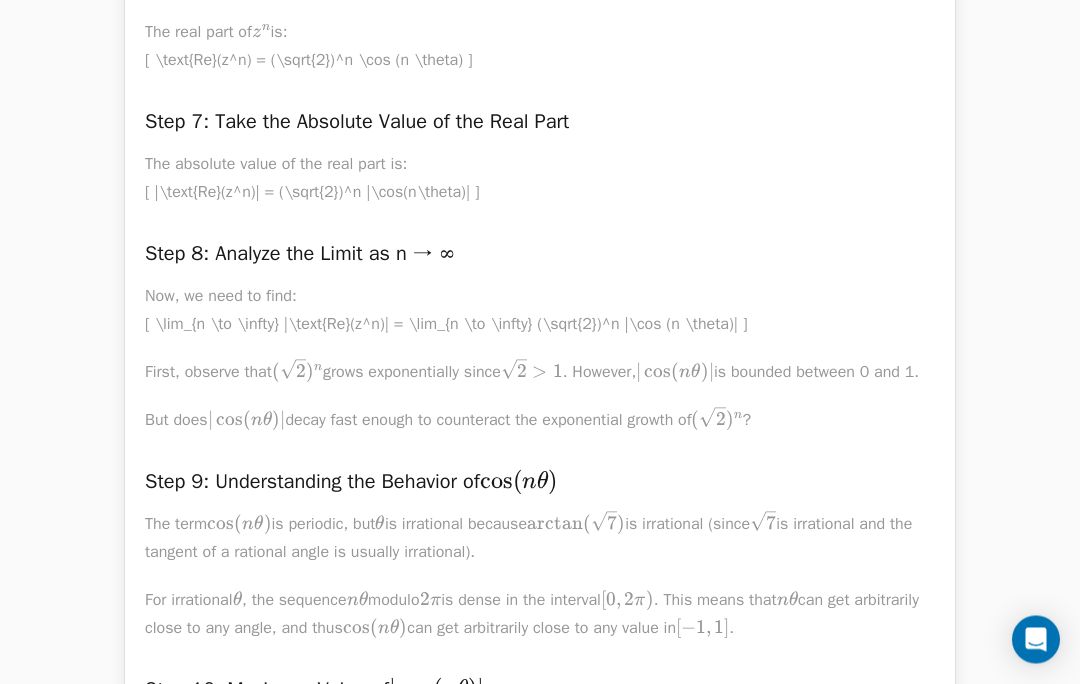 scroll, scrollTop: 11146, scrollLeft: 0, axis: vertical 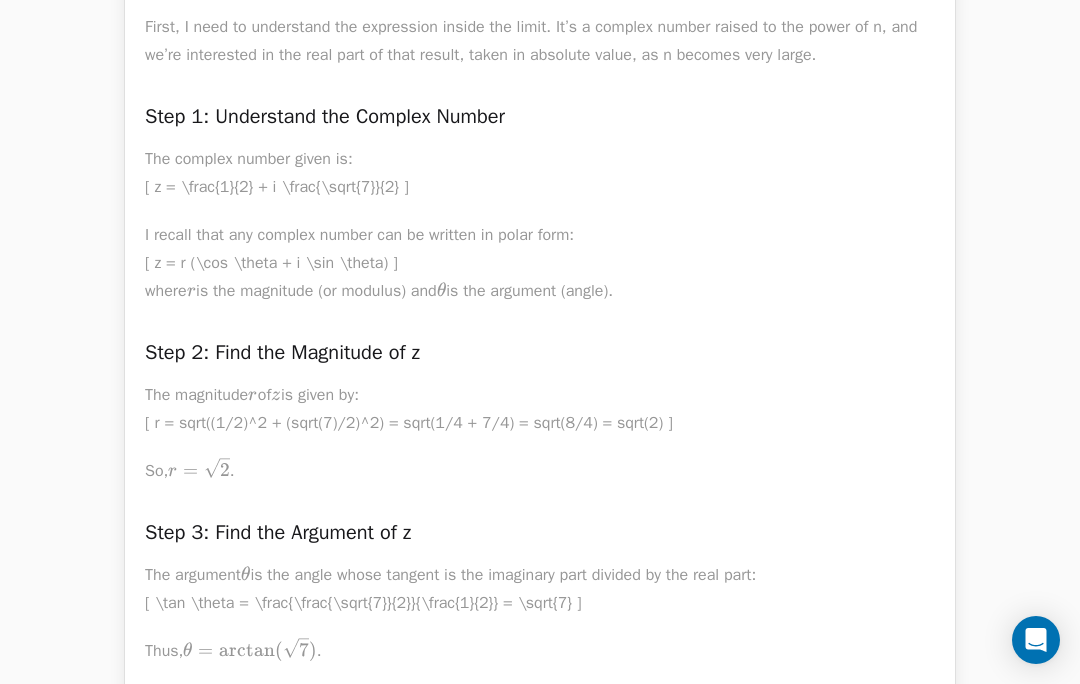 click on "Ask Another" at bounding box center (208, -10901) 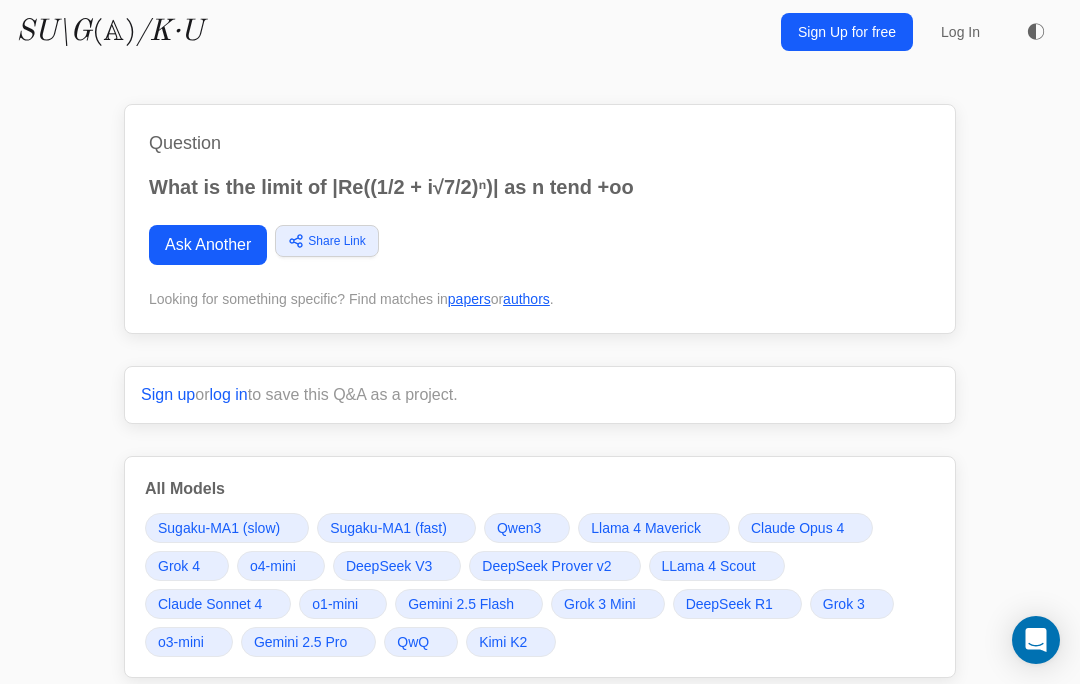 click on "Ask Another" at bounding box center (208, 245) 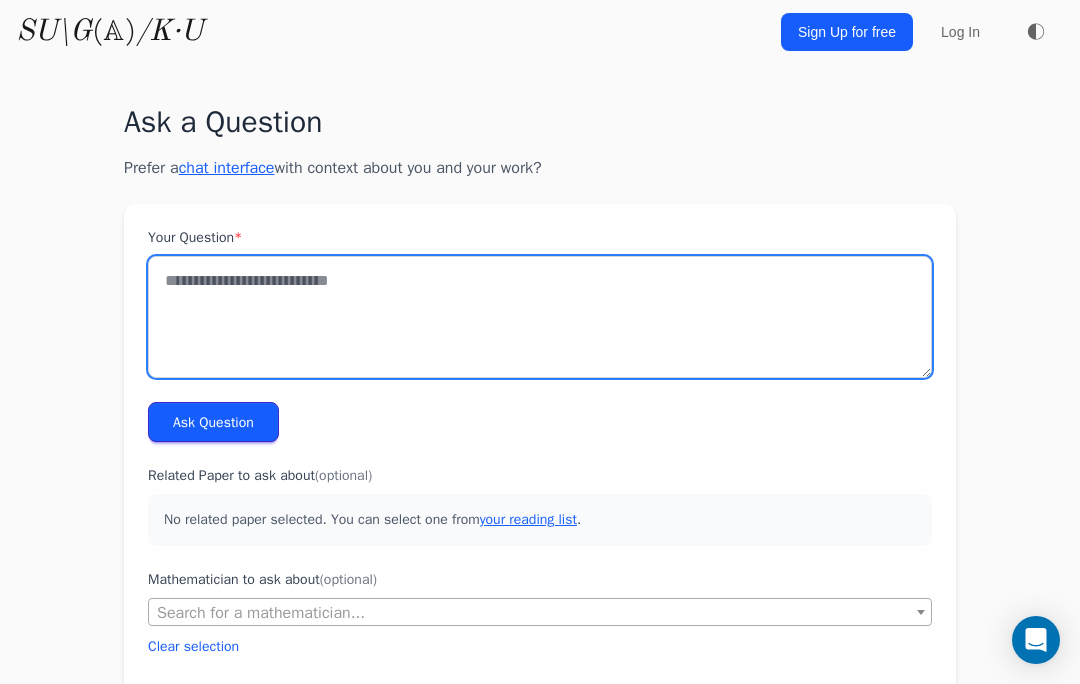 click on "Your Question  *" at bounding box center (540, 317) 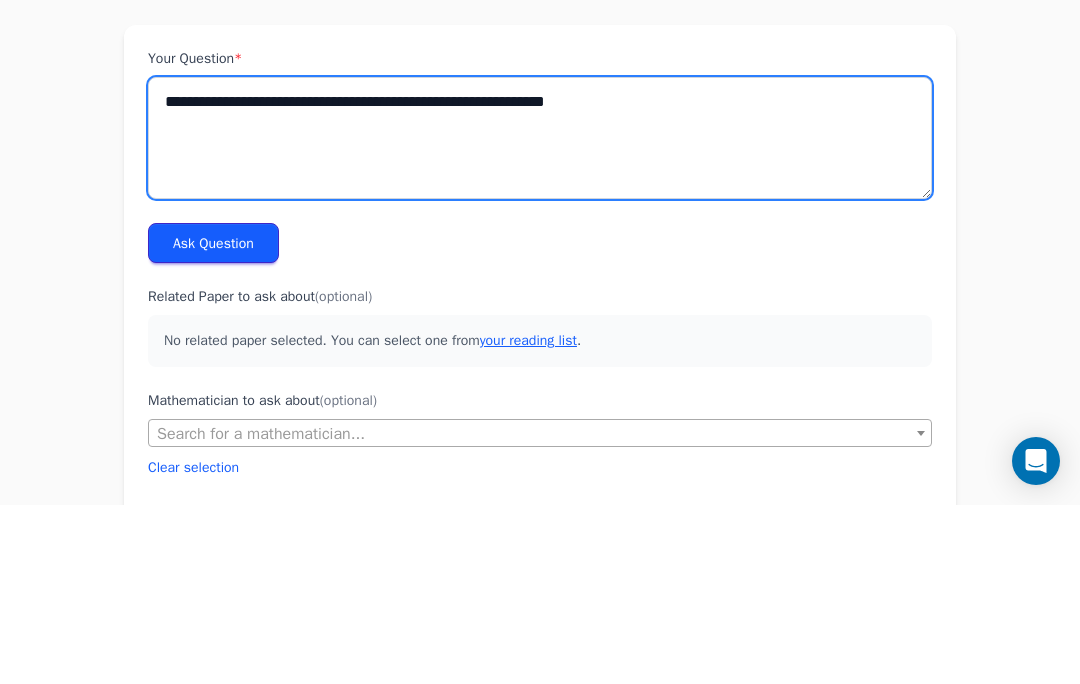 type on "**********" 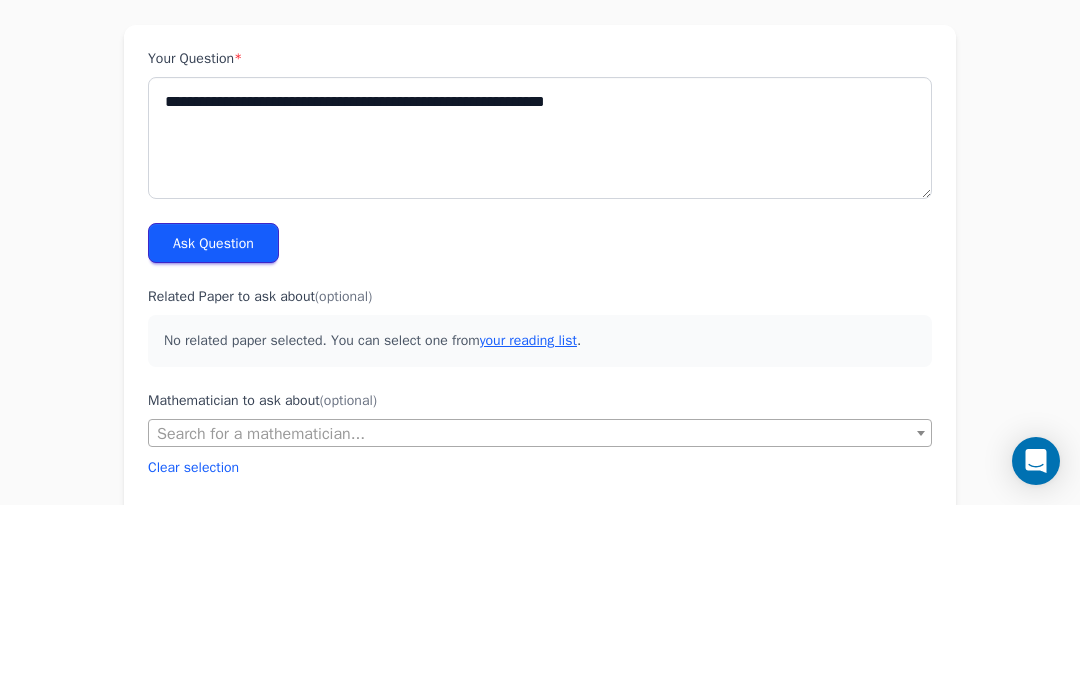 click on "Ask Question" at bounding box center (213, 422) 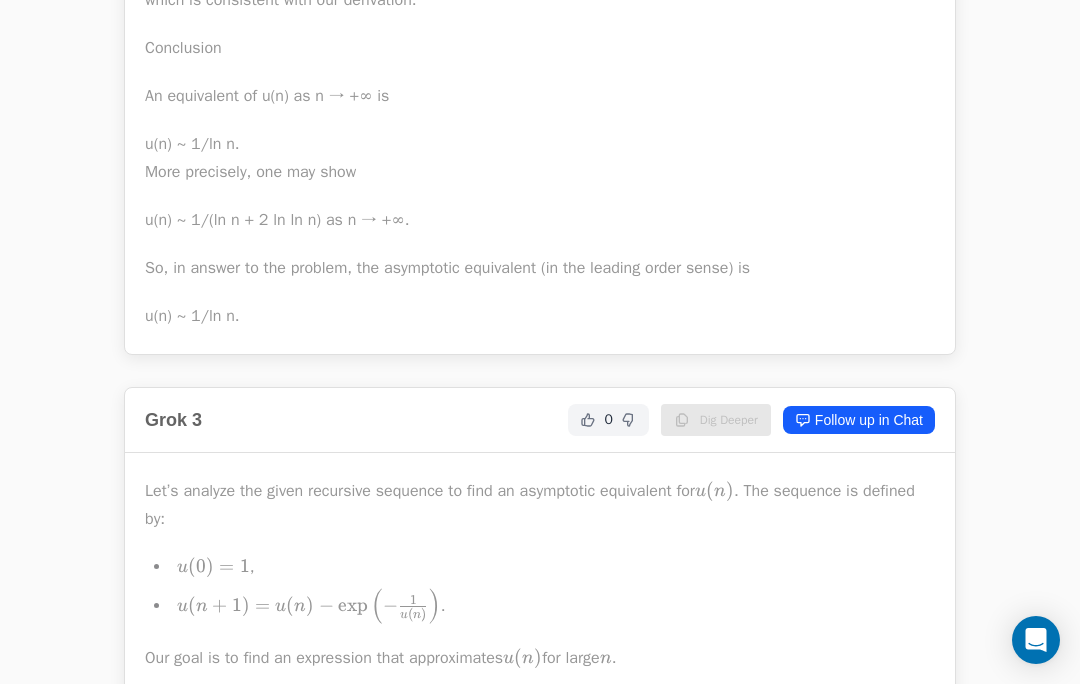 scroll, scrollTop: 17455, scrollLeft: 0, axis: vertical 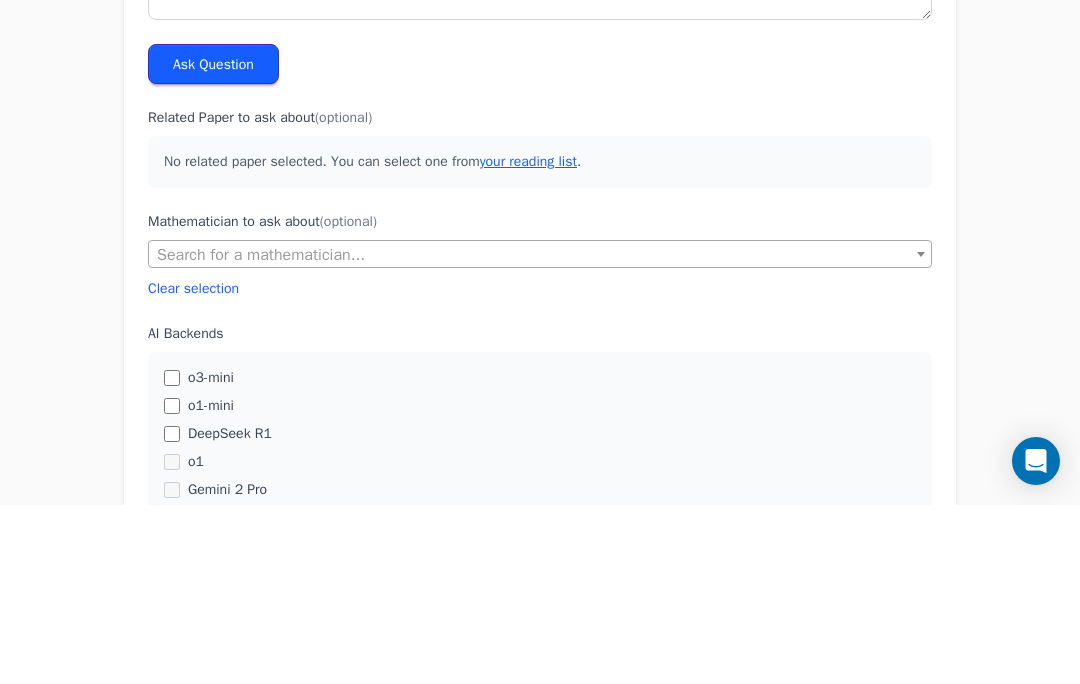 type on "**********" 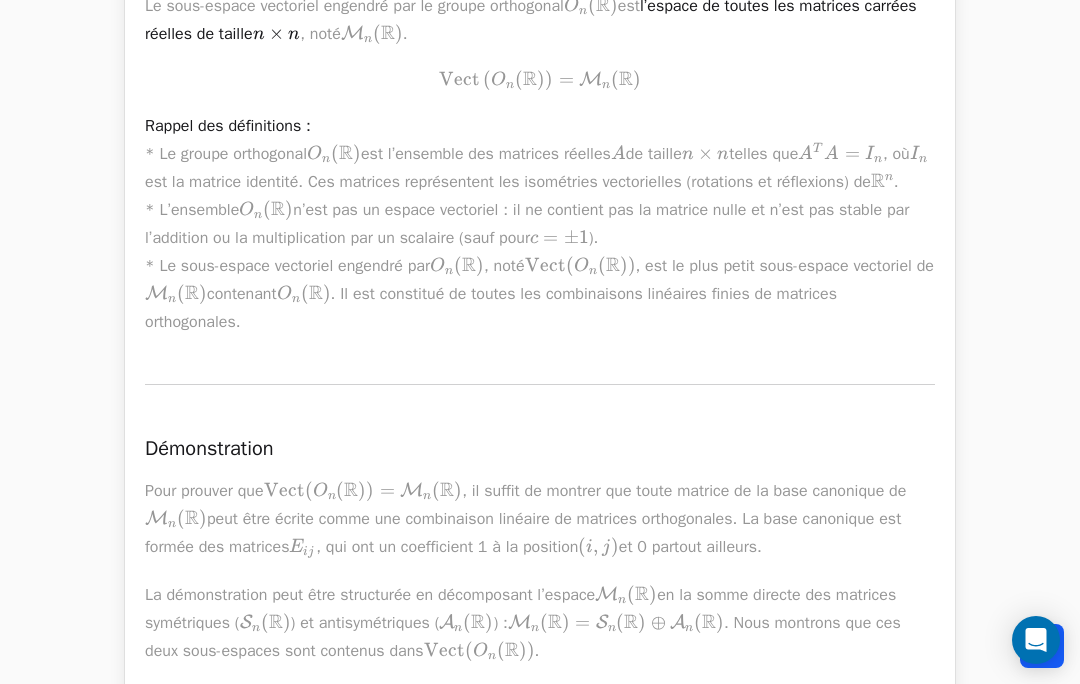 scroll, scrollTop: 3502, scrollLeft: 0, axis: vertical 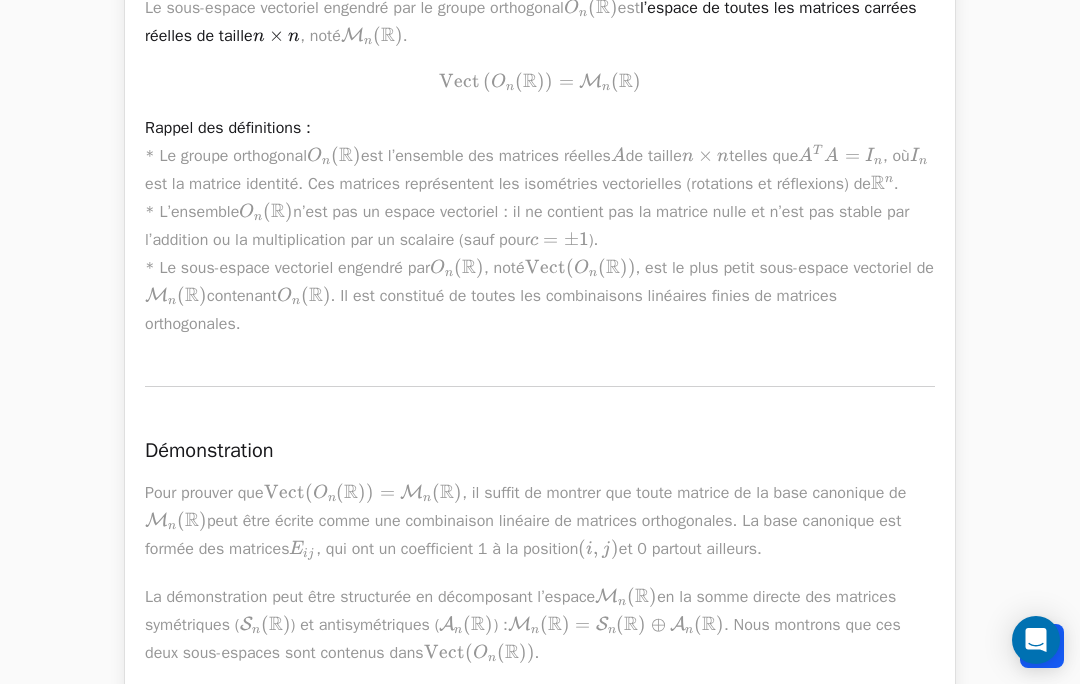 click on "SU\G (𝔸) /K·U
Sign Up for free
Log In
◐
Question
Quel est le sous espace vectoriel engendré par O_n(ℝ)
Ask Another
Share Link
Copy link
Twitter
Facebook" at bounding box center (540, 12744) 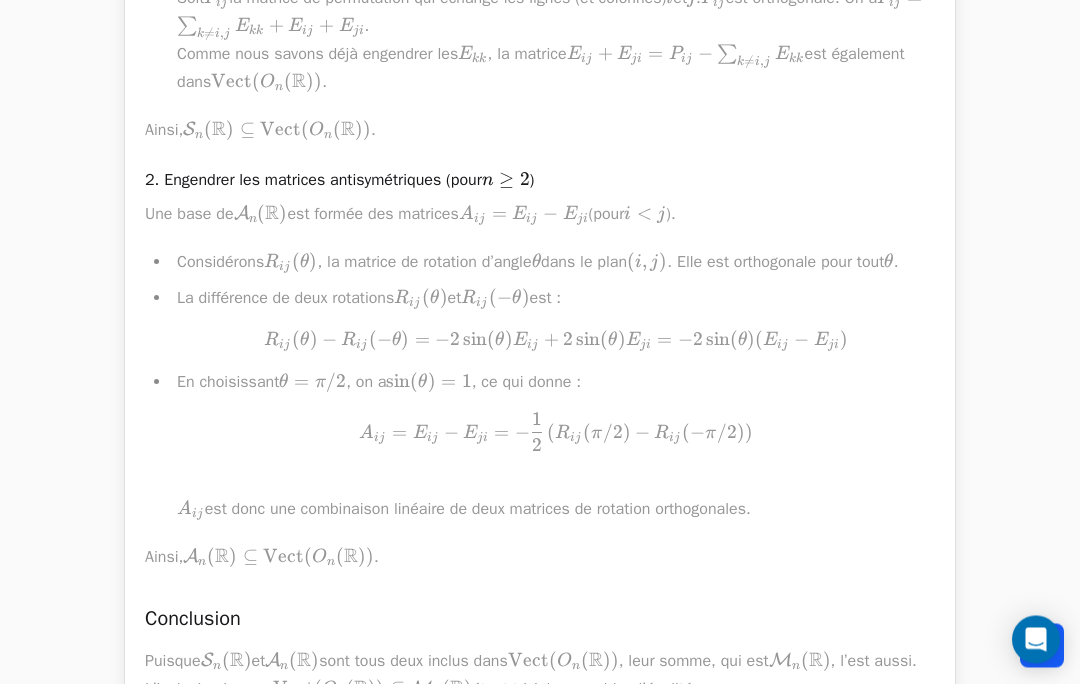 scroll, scrollTop: 4548, scrollLeft: 0, axis: vertical 